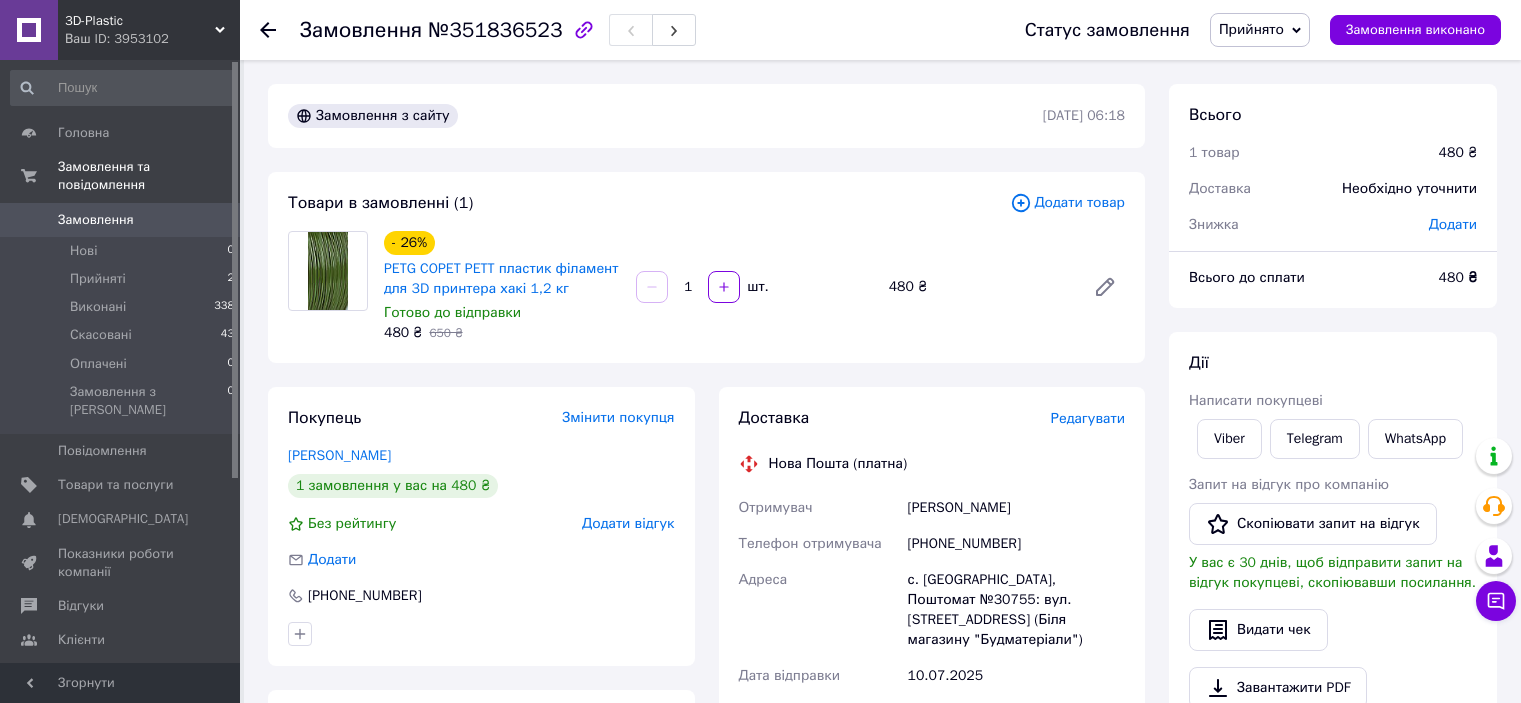 scroll, scrollTop: 0, scrollLeft: 0, axis: both 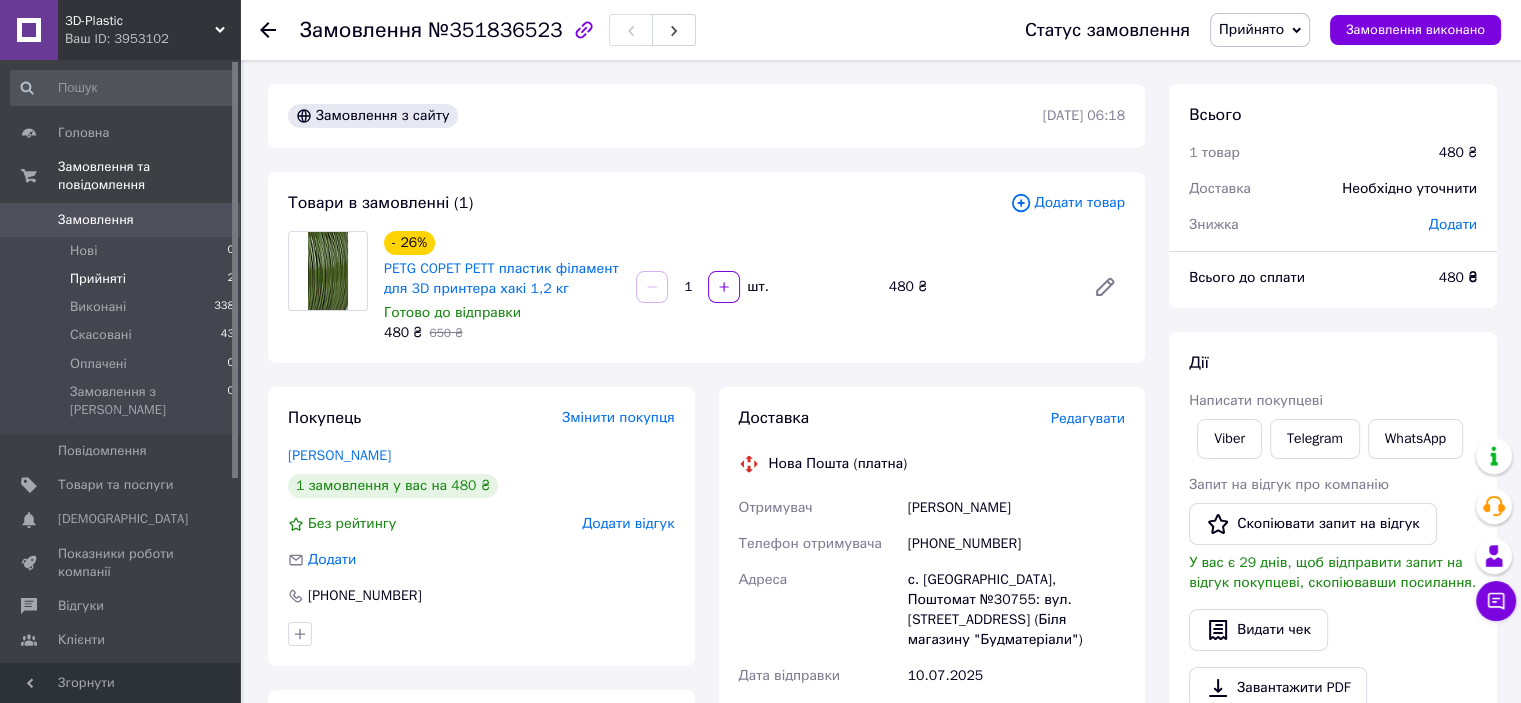 click on "Прийняті 2" at bounding box center [123, 279] 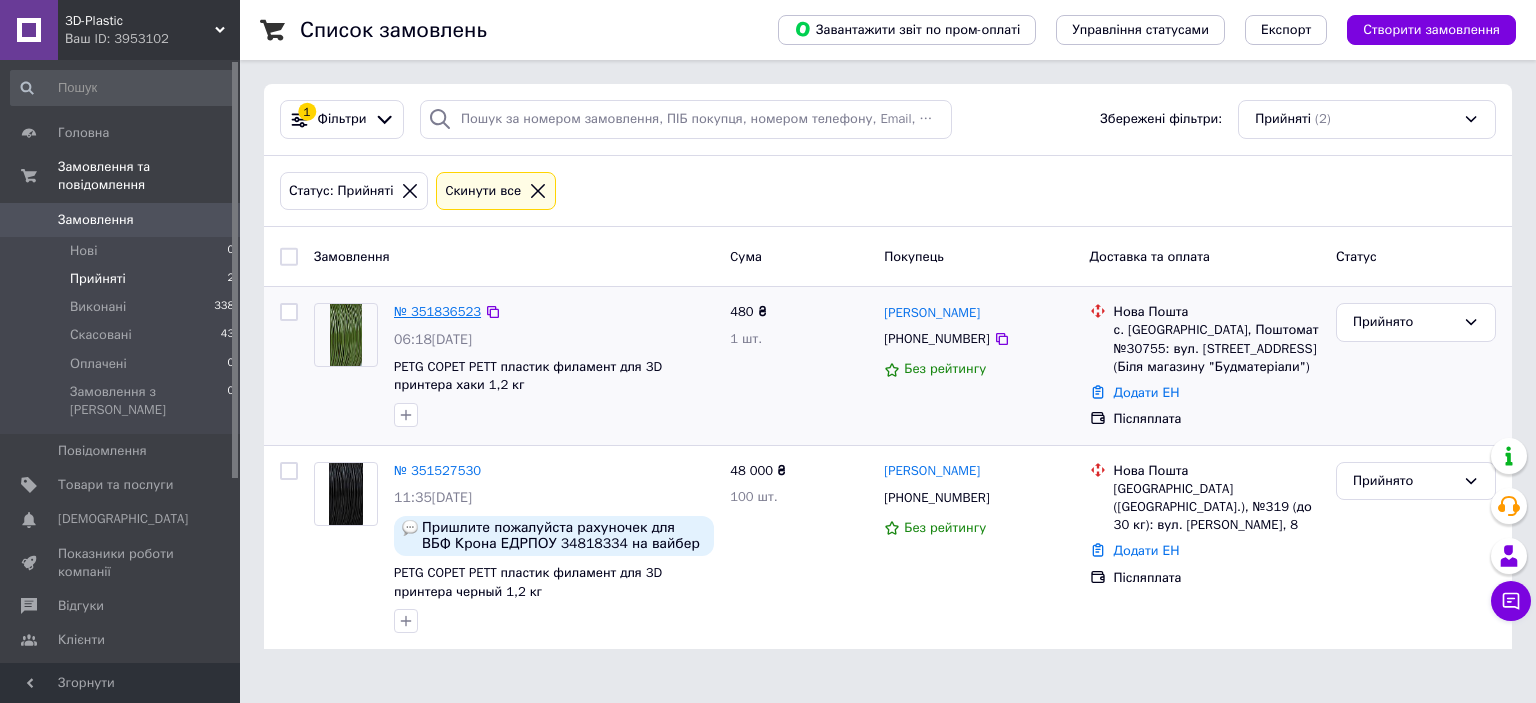 click on "№ 351836523" at bounding box center (437, 311) 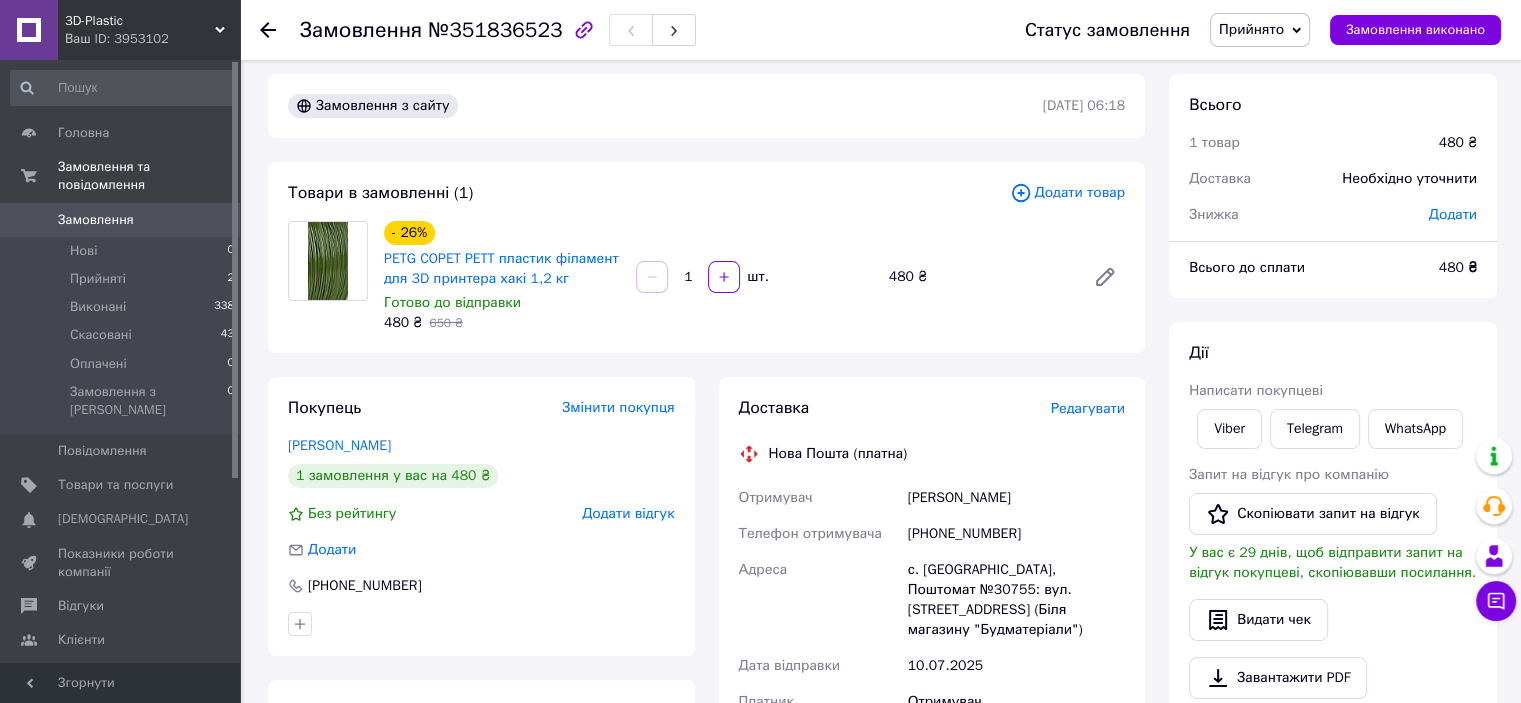 scroll, scrollTop: 0, scrollLeft: 0, axis: both 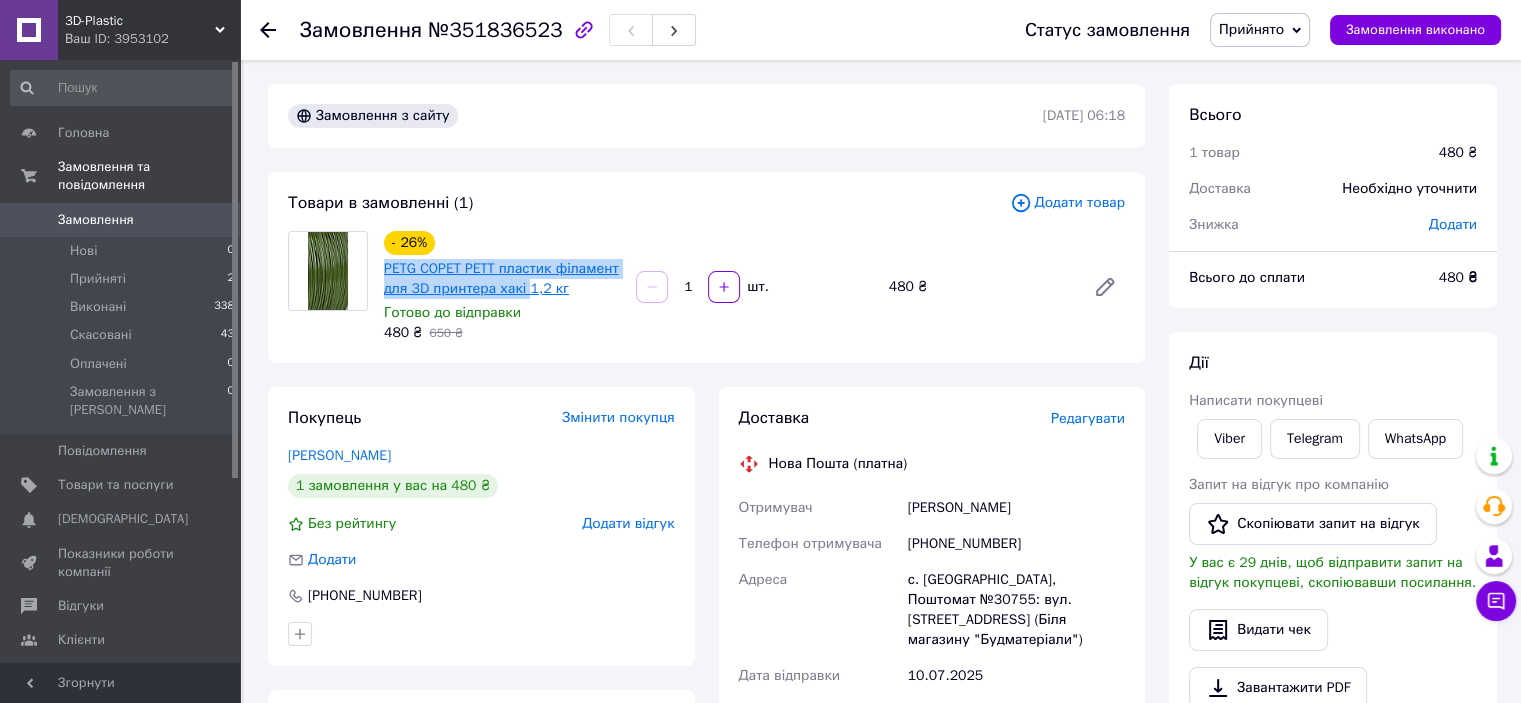 drag, startPoint x: 380, startPoint y: 270, endPoint x: 522, endPoint y: 285, distance: 142.79005 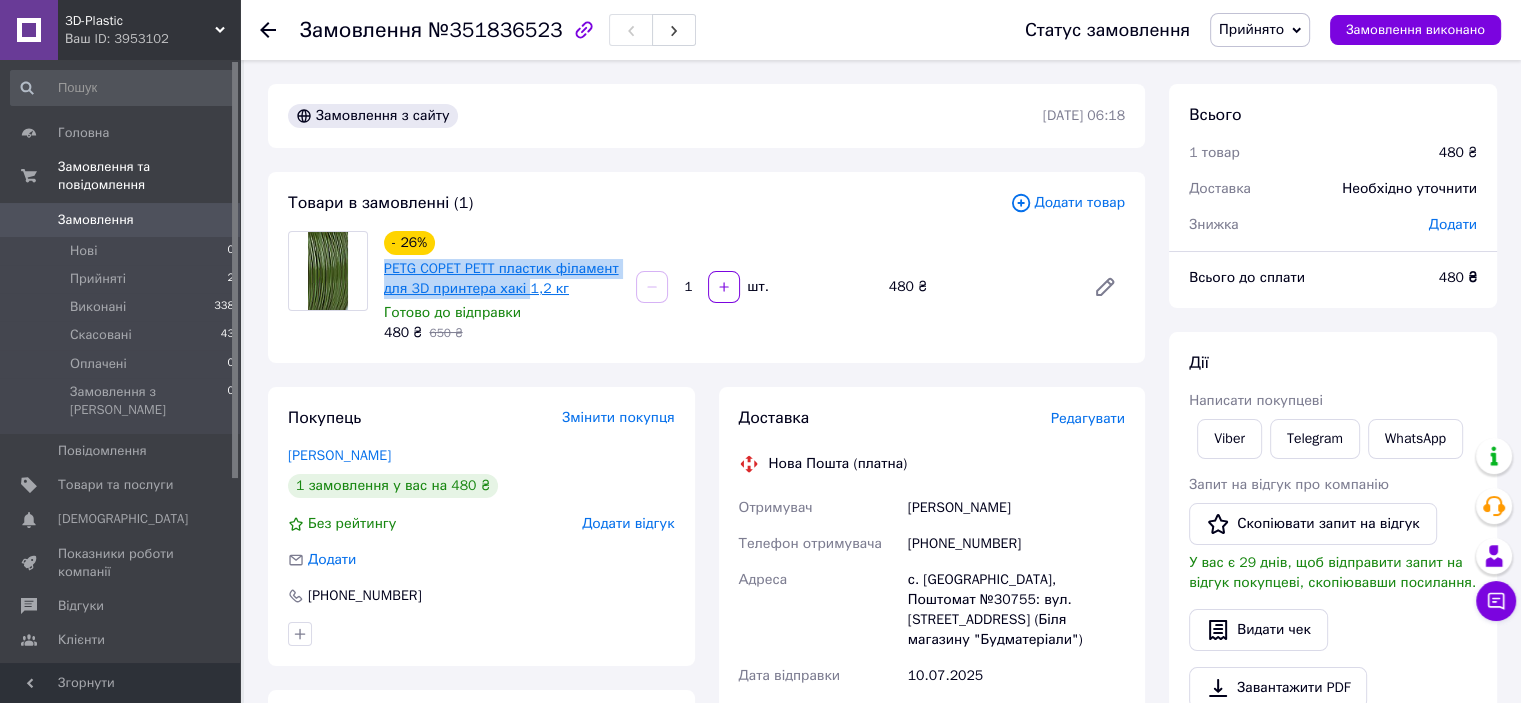 copy on "PETG COPET PETT пластик філамент для 3D принтера хакі" 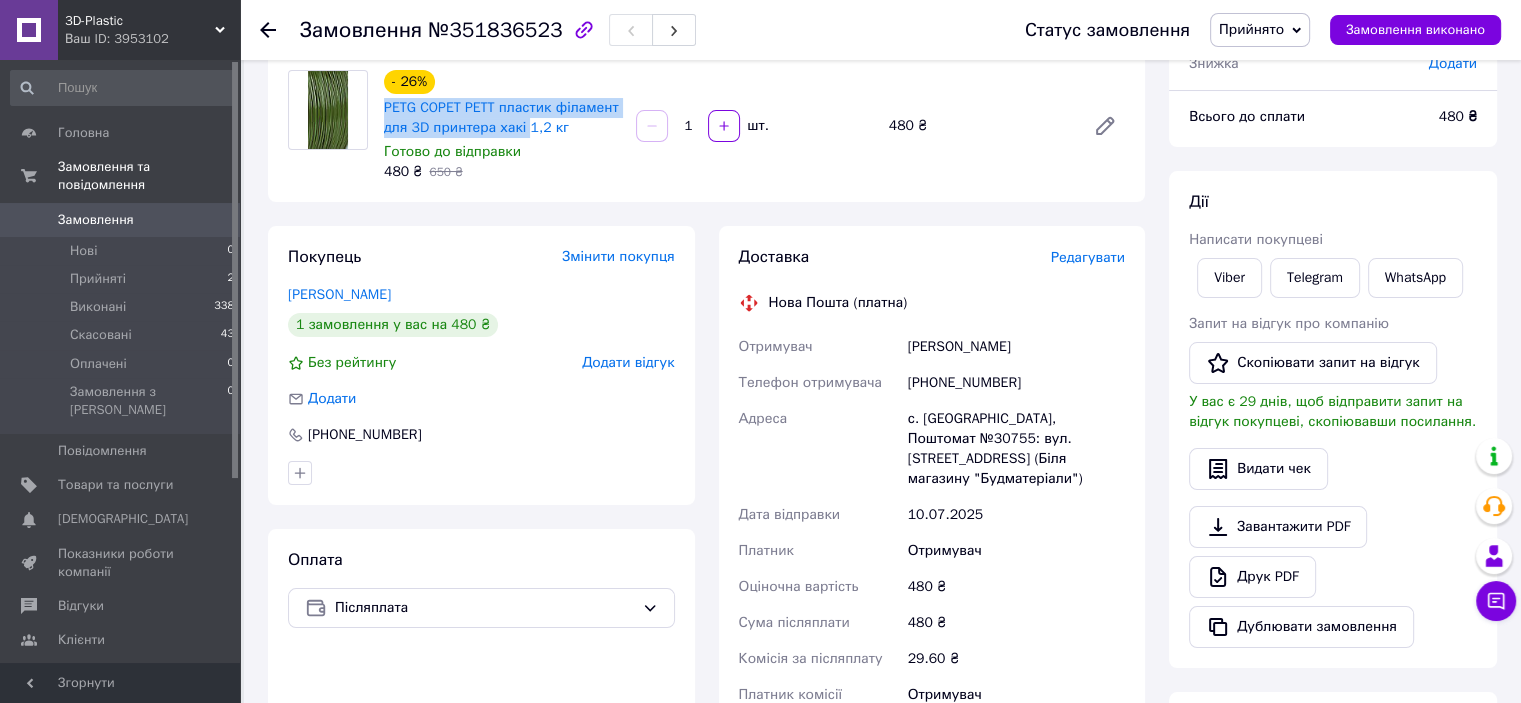 scroll, scrollTop: 200, scrollLeft: 0, axis: vertical 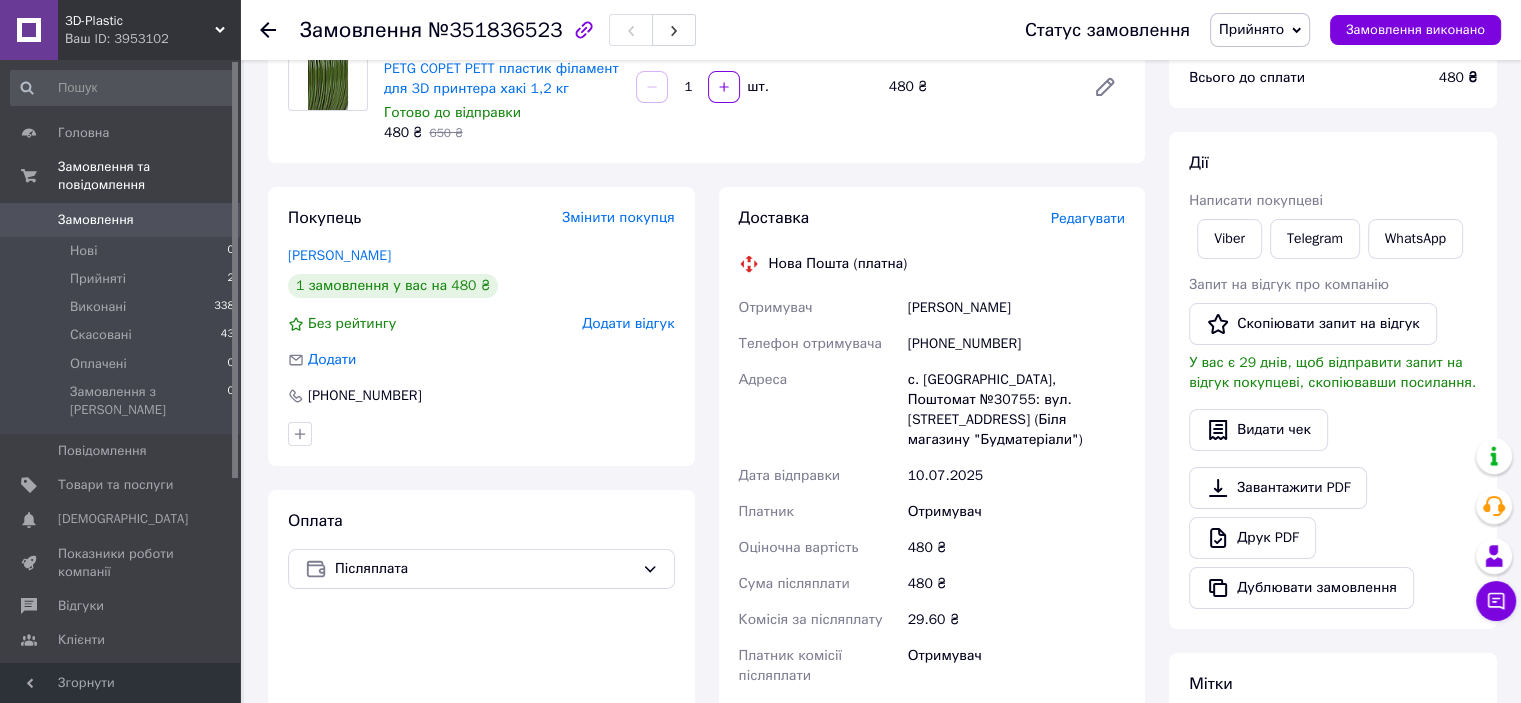 click on "Адреса" at bounding box center (819, 410) 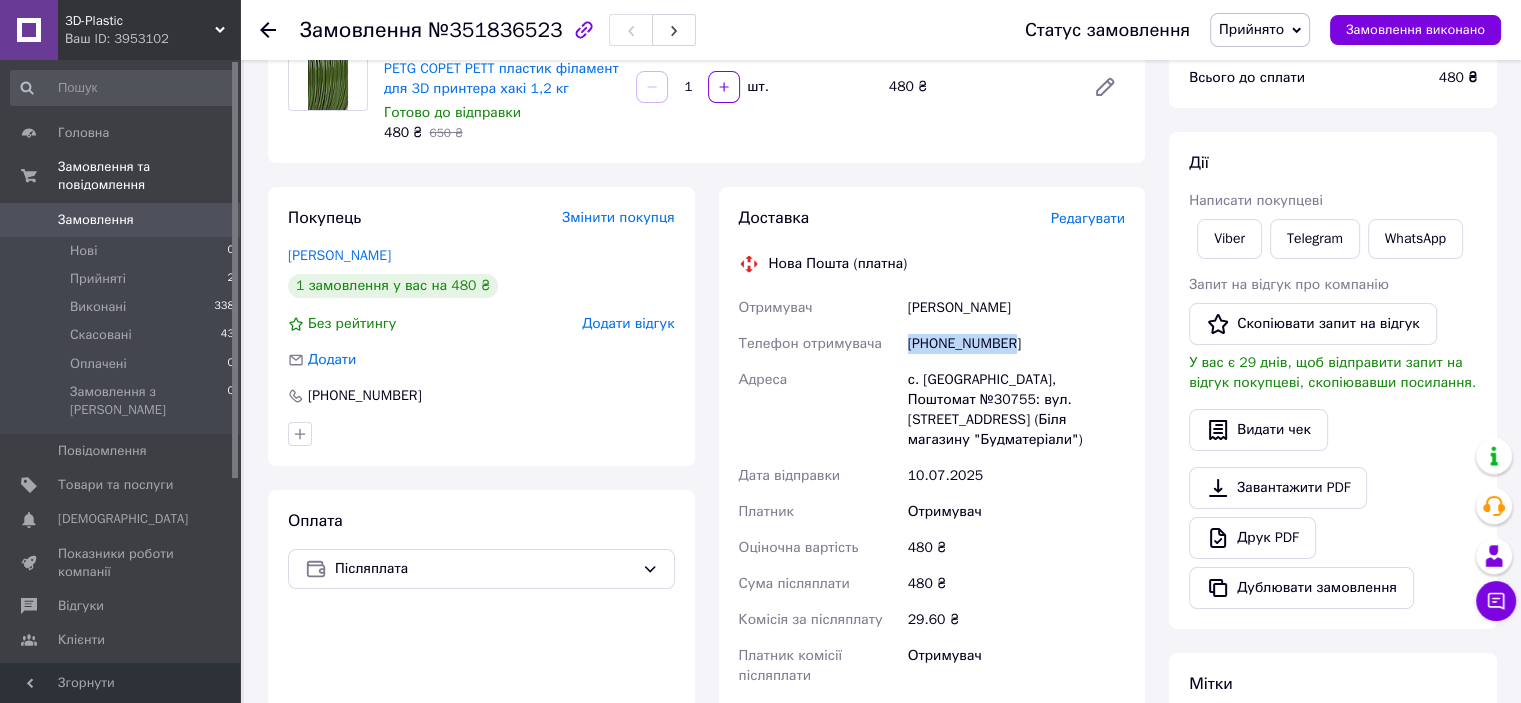 drag, startPoint x: 1022, startPoint y: 350, endPoint x: 891, endPoint y: 349, distance: 131.00381 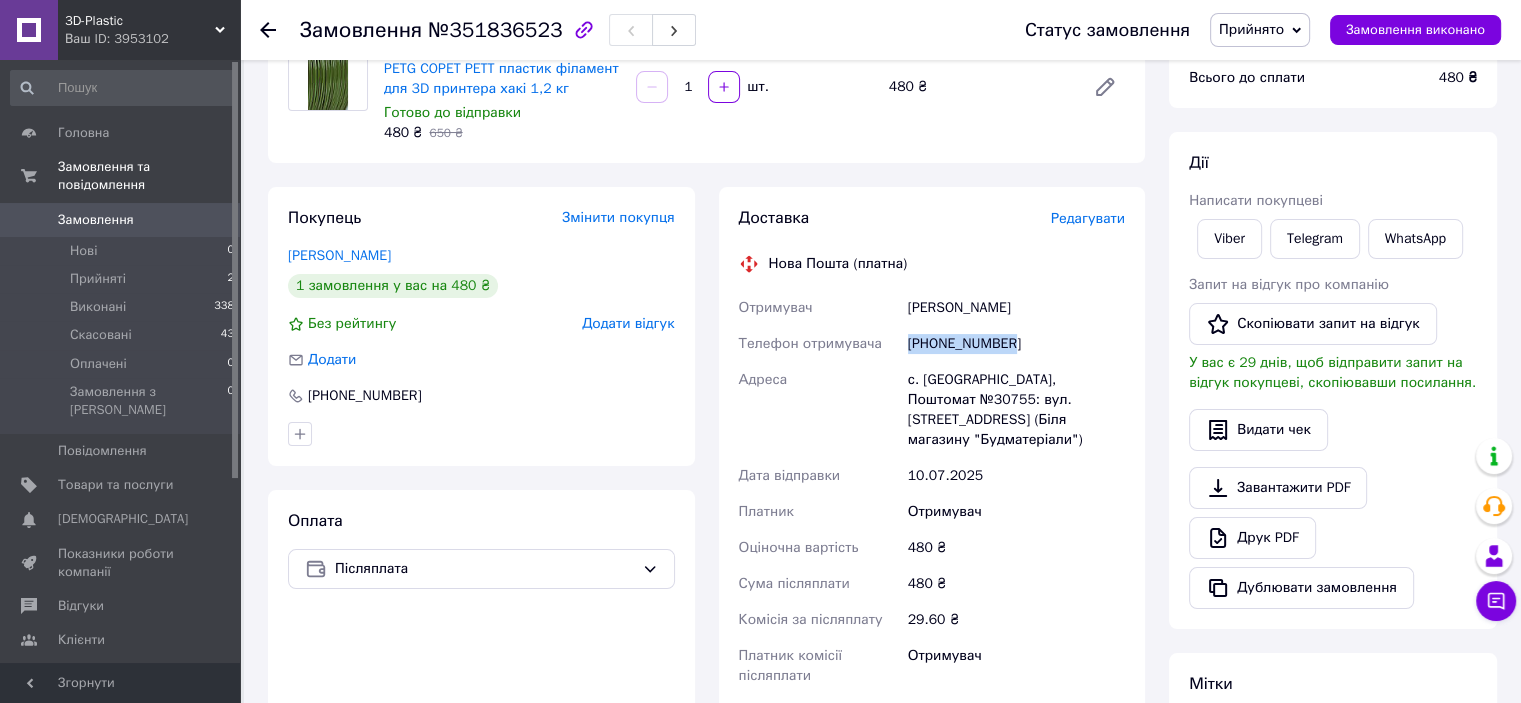 drag, startPoint x: 994, startPoint y: 309, endPoint x: 872, endPoint y: 313, distance: 122.06556 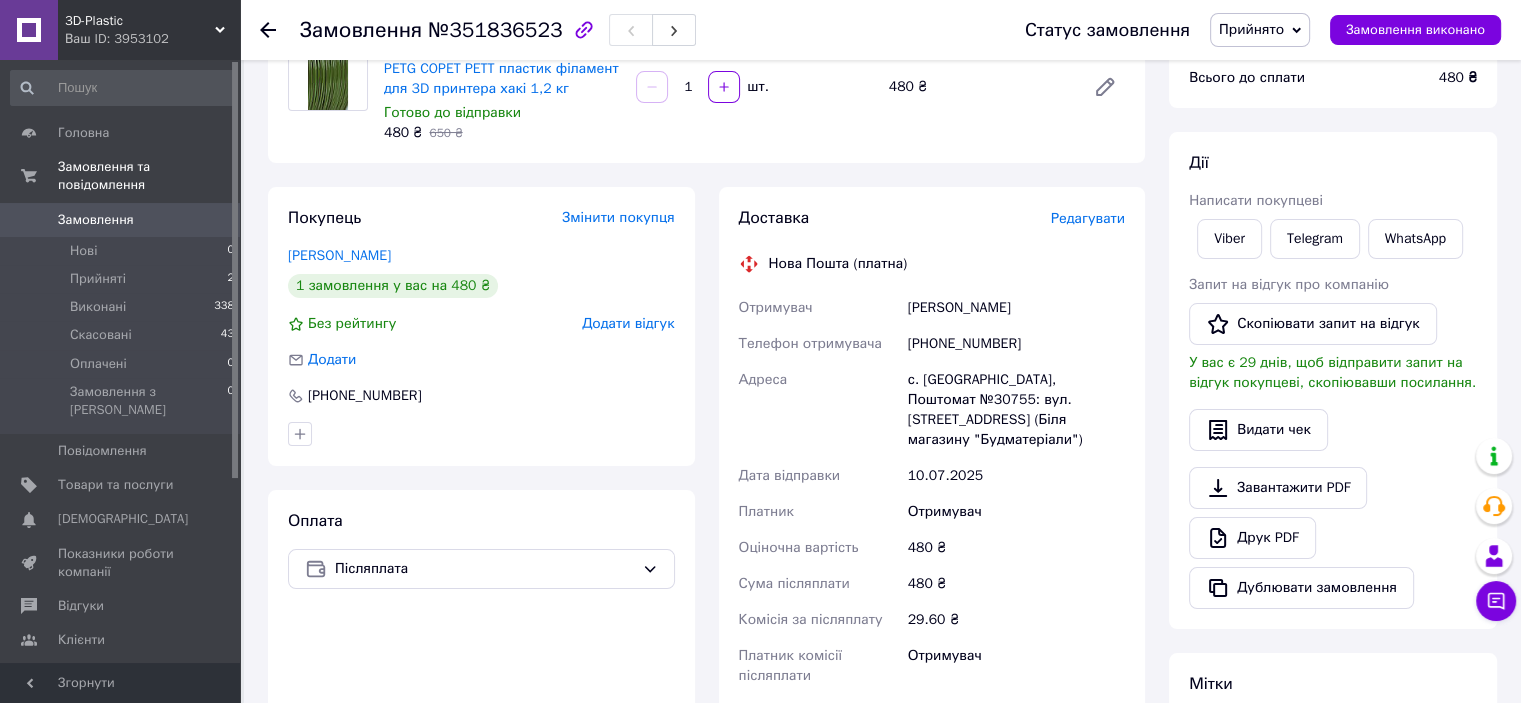 click on "с. [GEOGRAPHIC_DATA], Поштомат №30755: вул. [STREET_ADDRESS] (Біля магазину "Будматеріали")" at bounding box center [1016, 410] 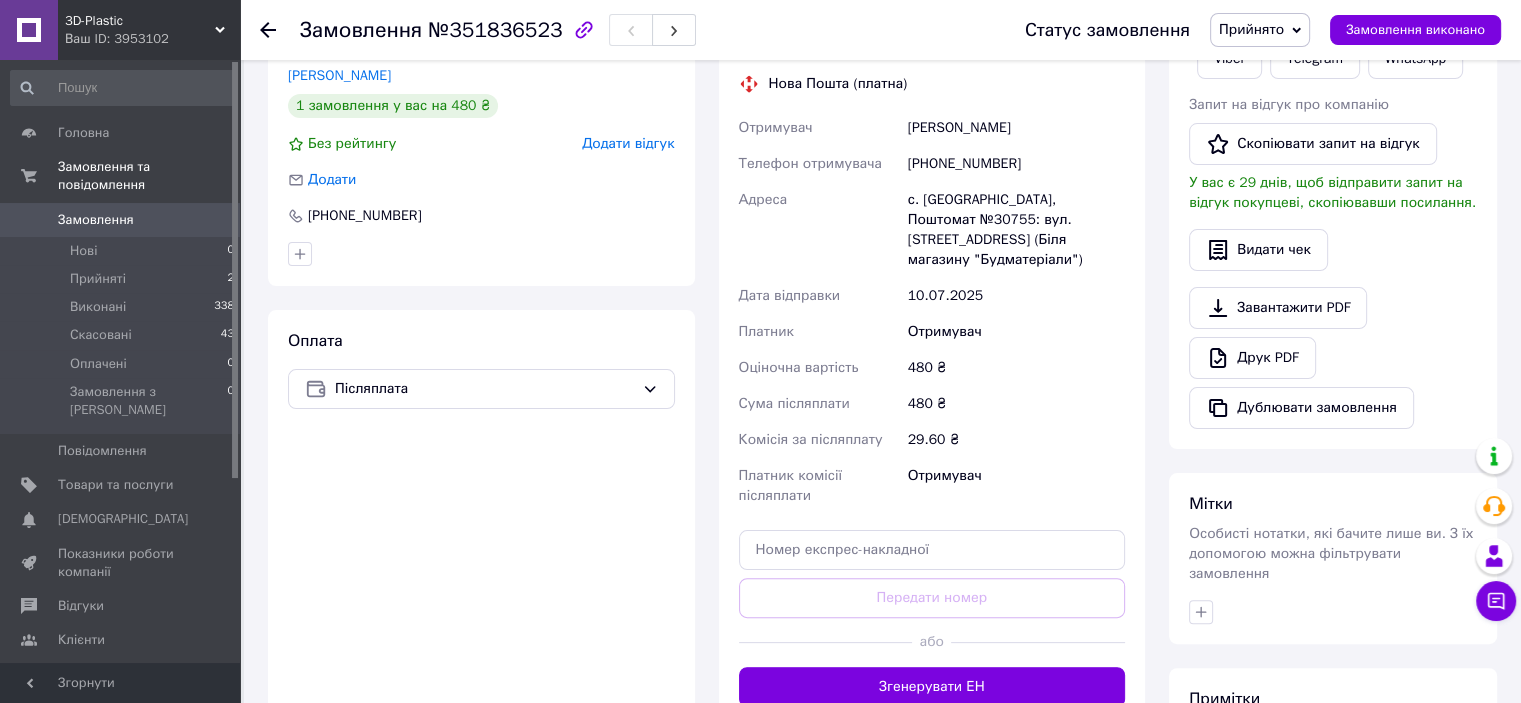 scroll, scrollTop: 400, scrollLeft: 0, axis: vertical 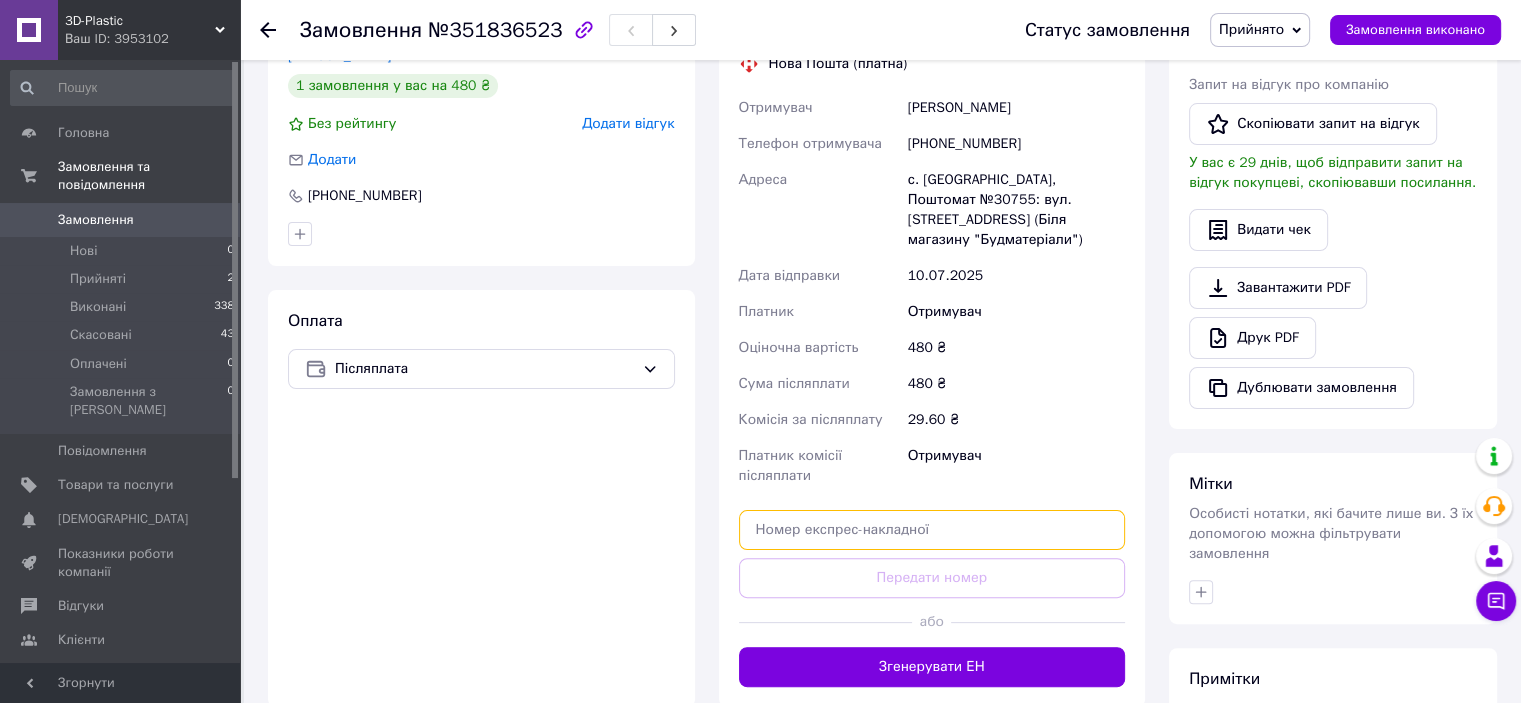 click at bounding box center [932, 530] 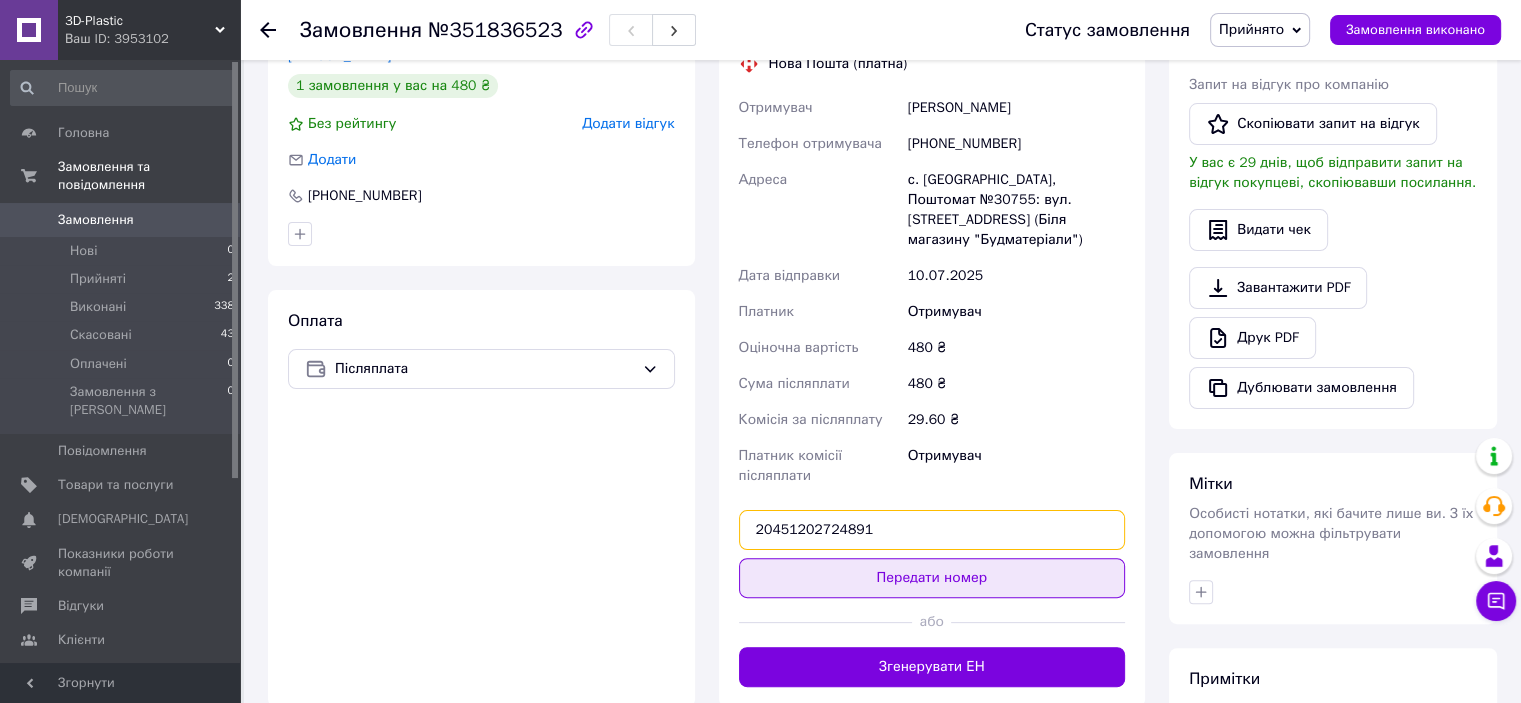 type on "20451202724891" 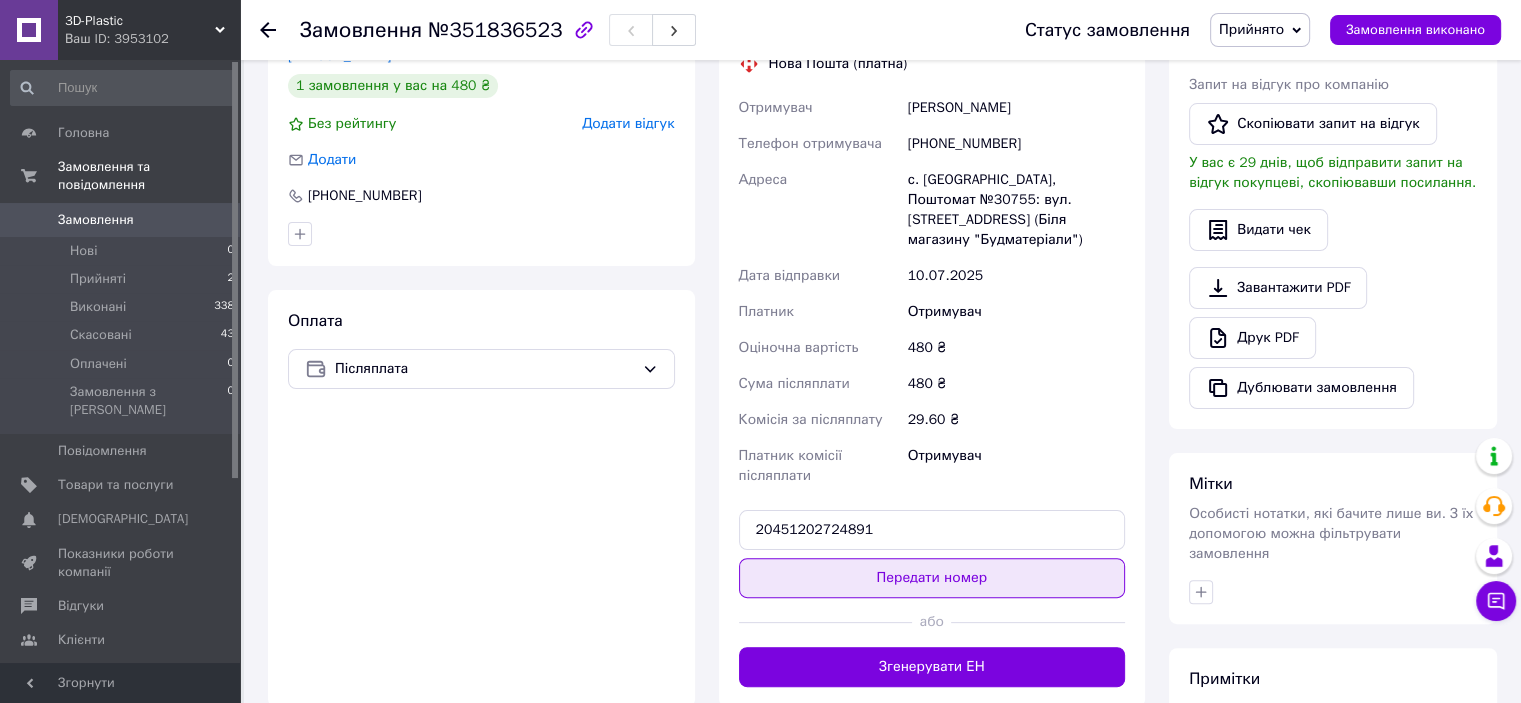 click on "Передати номер" at bounding box center [932, 578] 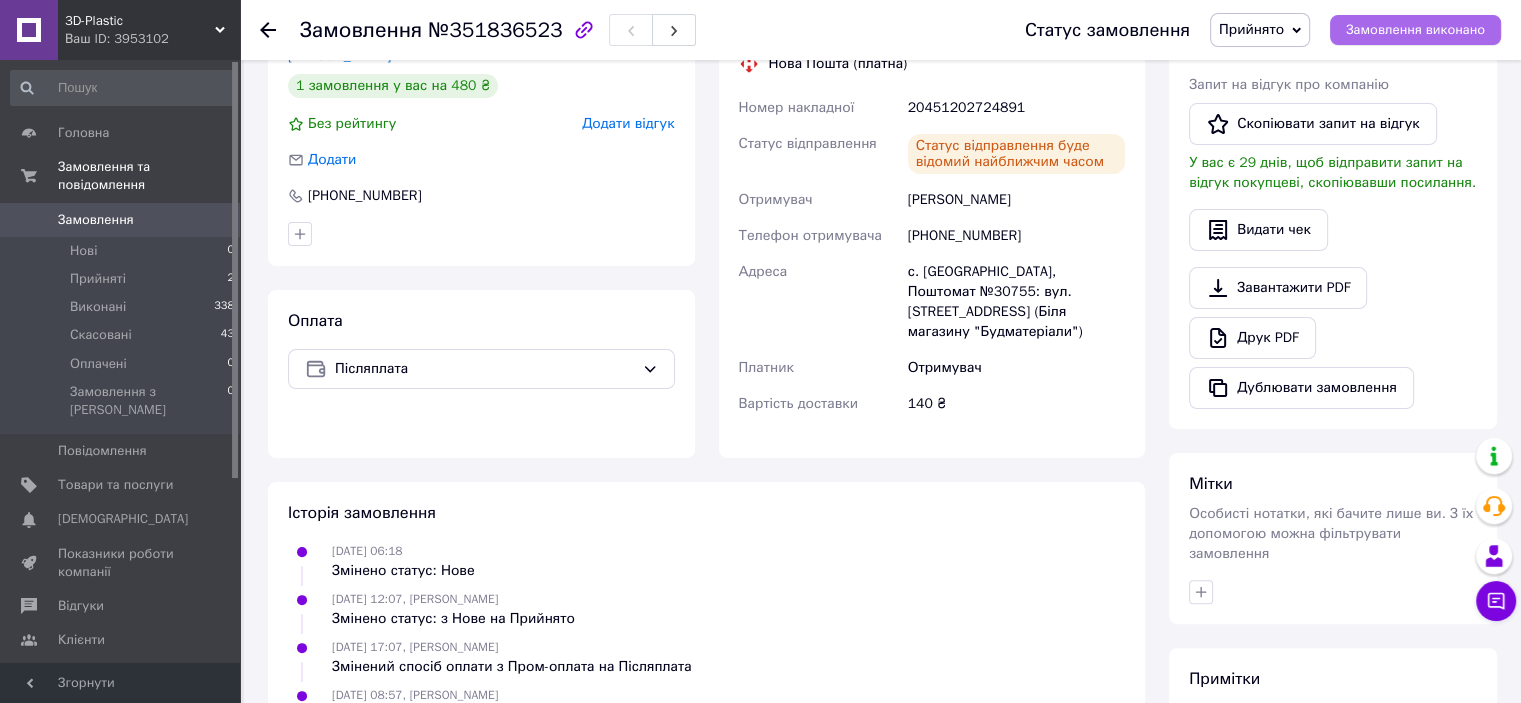 click on "Замовлення виконано" at bounding box center [1415, 30] 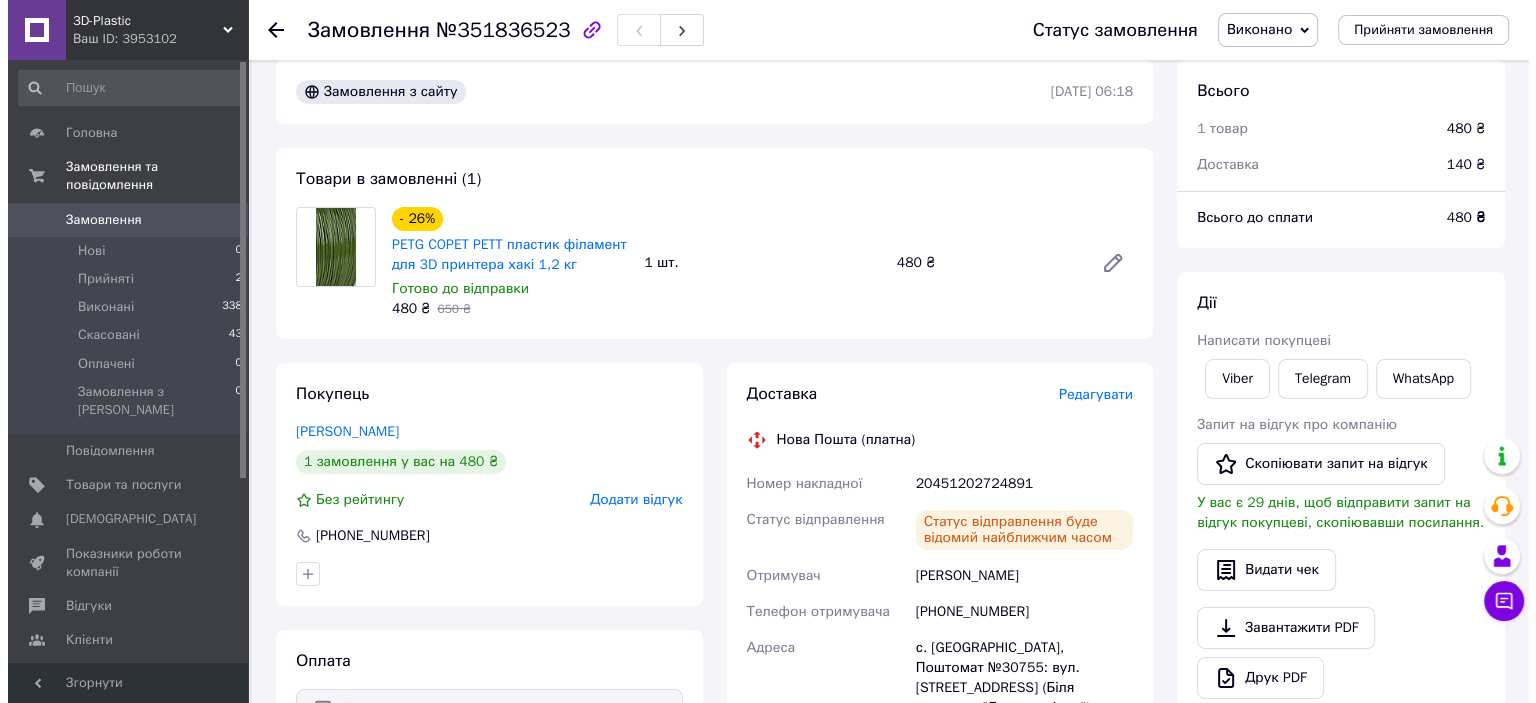 scroll, scrollTop: 0, scrollLeft: 0, axis: both 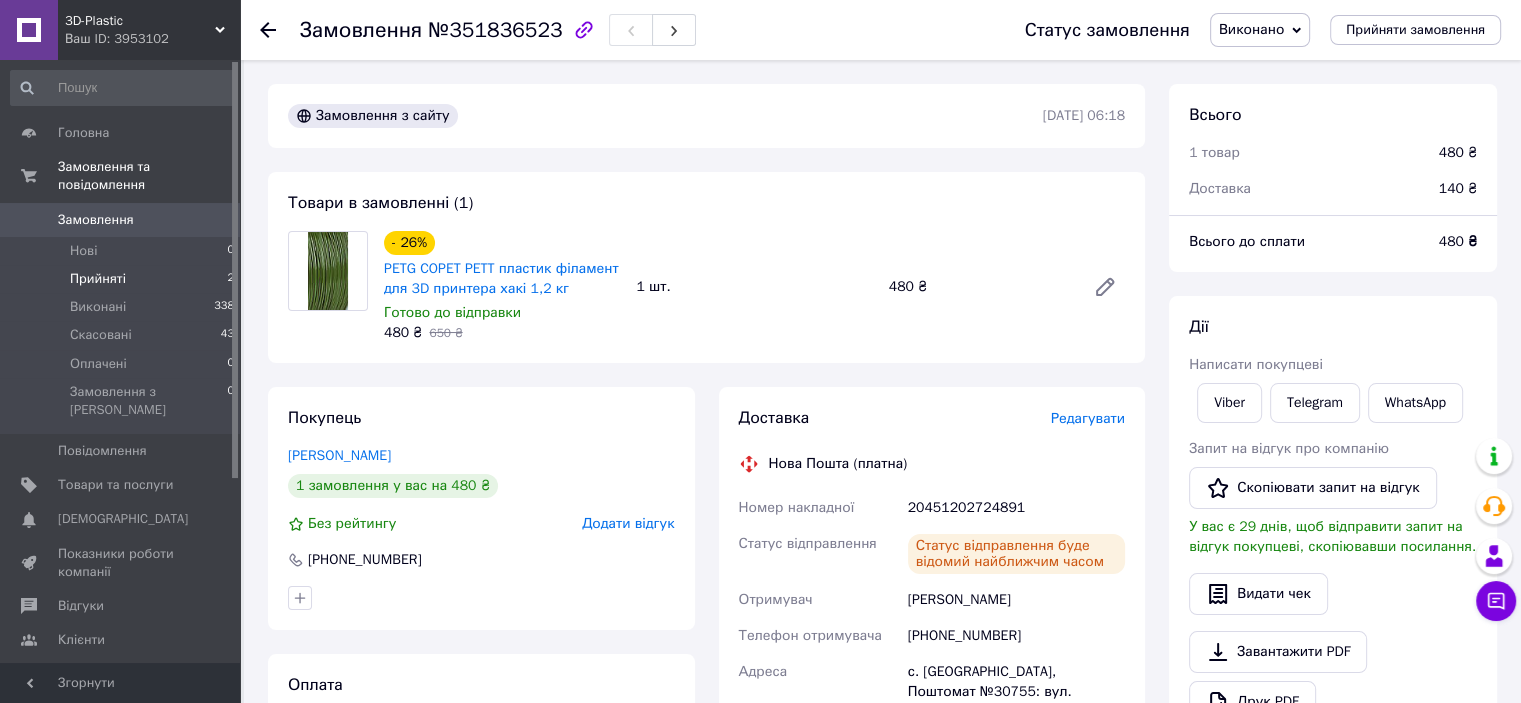 click on "Прийняті 2" at bounding box center (123, 279) 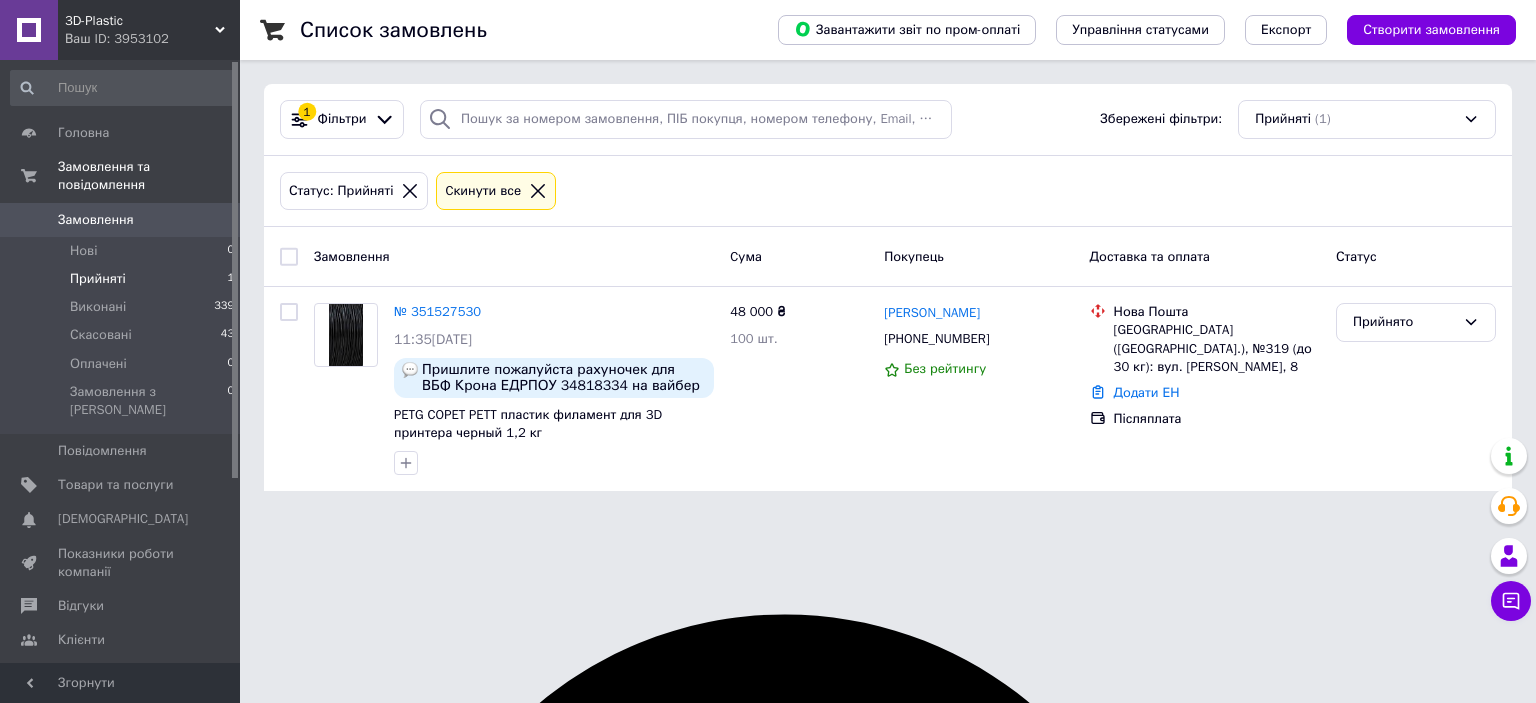 click on "3D-Plastic Ваш ID: 3953102 Сайт 3D-Plastic Кабінет покупця Перевірити стан системи Сторінка на порталі Фермер Довідка Вийти Головна Замовлення та повідомлення Замовлення 0 Нові 0 Прийняті 1 Виконані 339 Скасовані 43 Оплачені 0 Замовлення з Розетки 0 Повідомлення 0 Товари та послуги Сповіщення 0 0 Показники роботи компанії Відгуки Клієнти Каталог ProSale Аналітика Інструменти веб-майстра та SEO Управління сайтом Гаманець компанії Маркет Налаштування Тарифи та рахунки Prom мікс 1 000 Згорнути
Список замовлень   Експорт 1" at bounding box center (768, 24063) 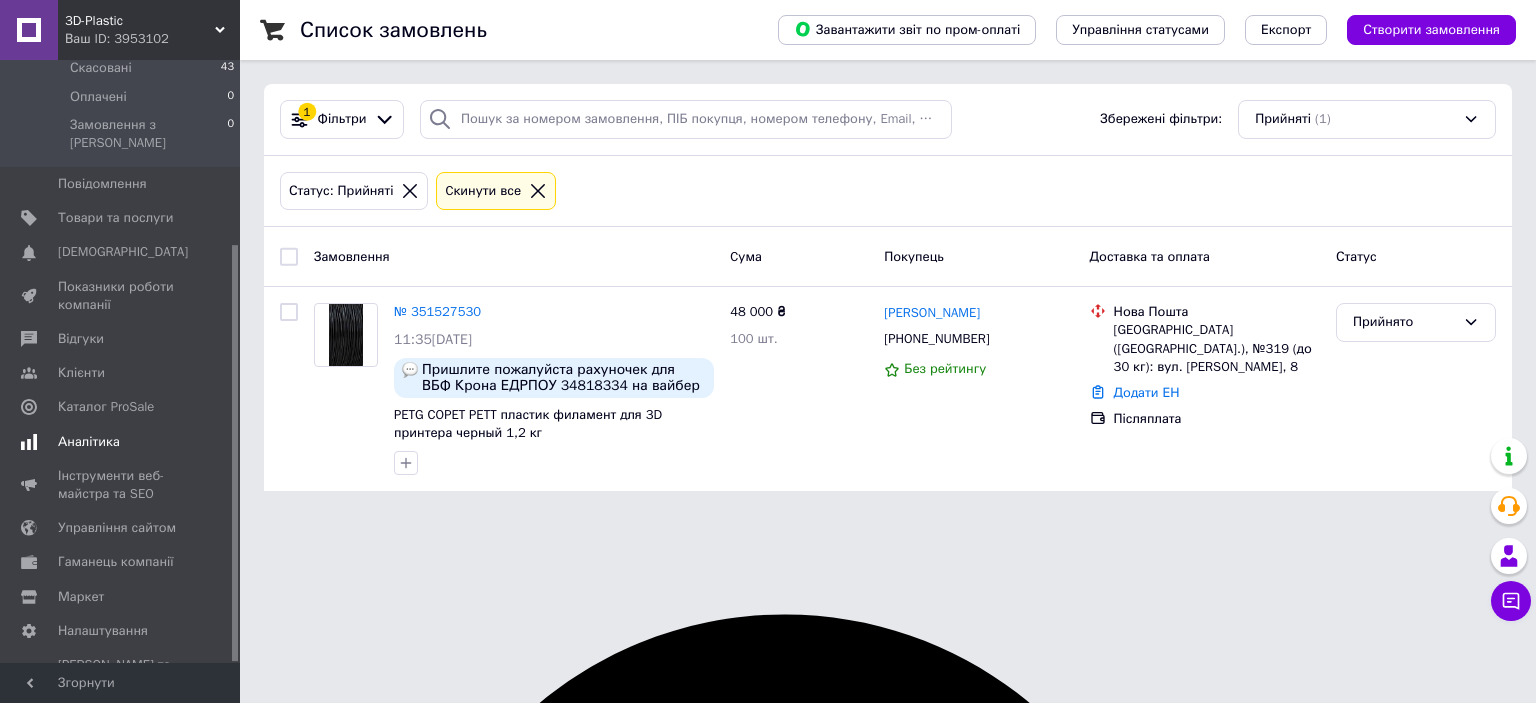 click on "Аналітика" at bounding box center (89, 442) 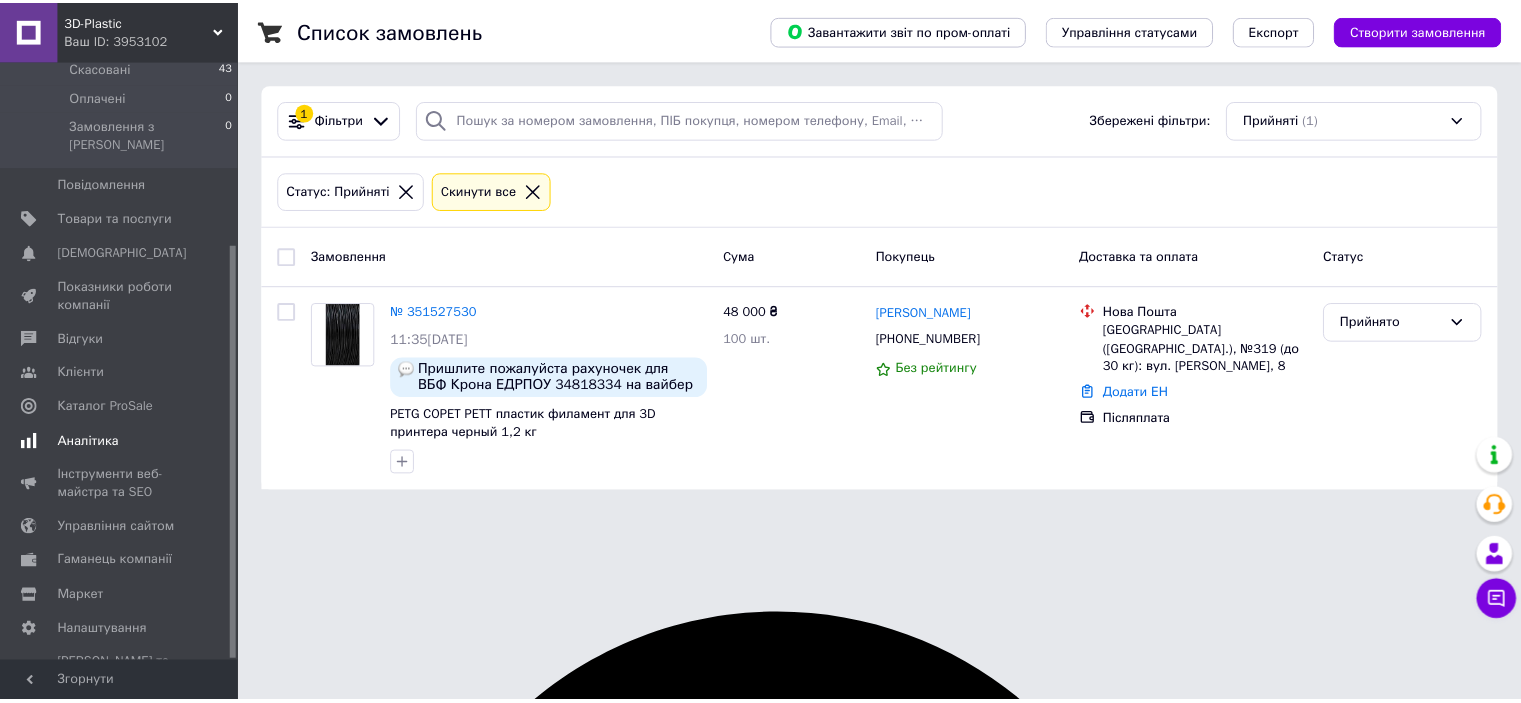 scroll, scrollTop: 263, scrollLeft: 0, axis: vertical 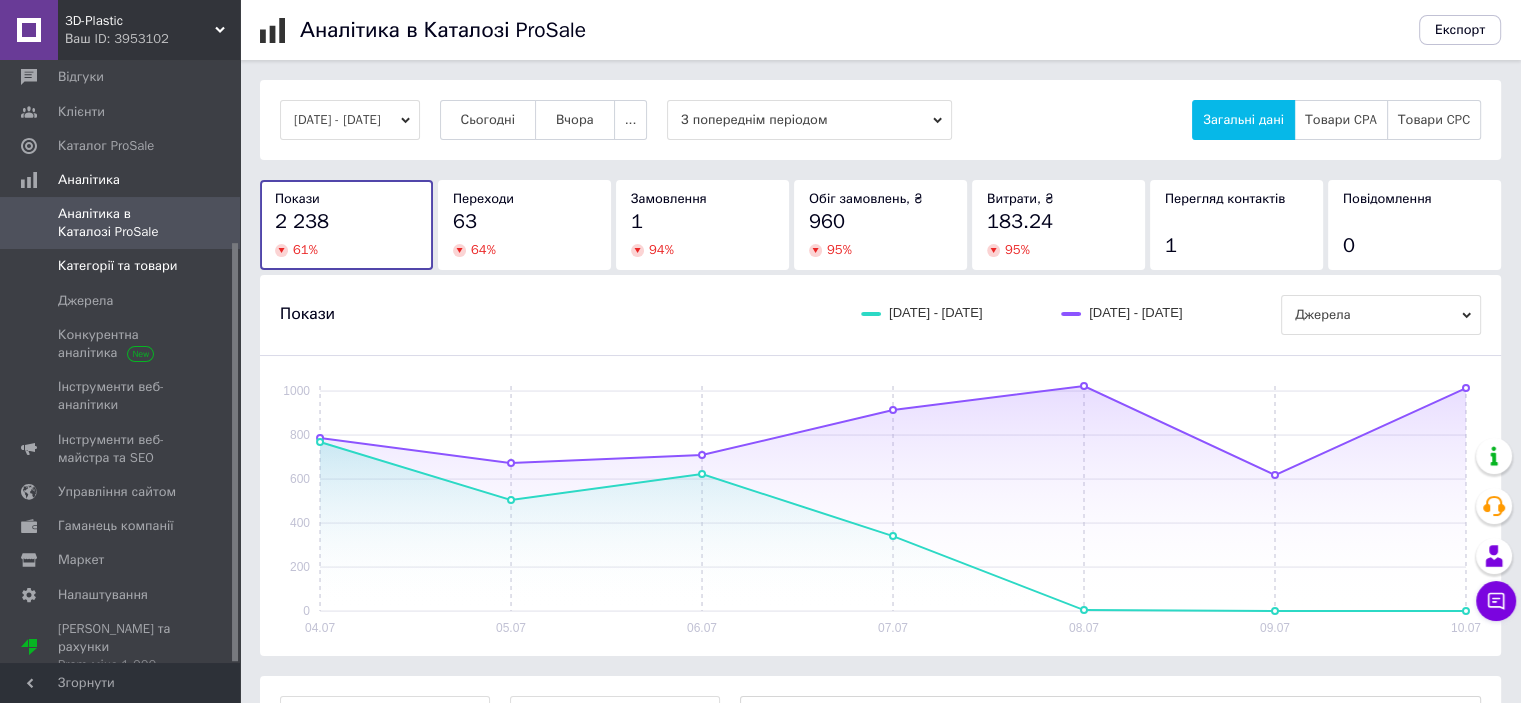 click on "Категорії та товари" at bounding box center (117, 266) 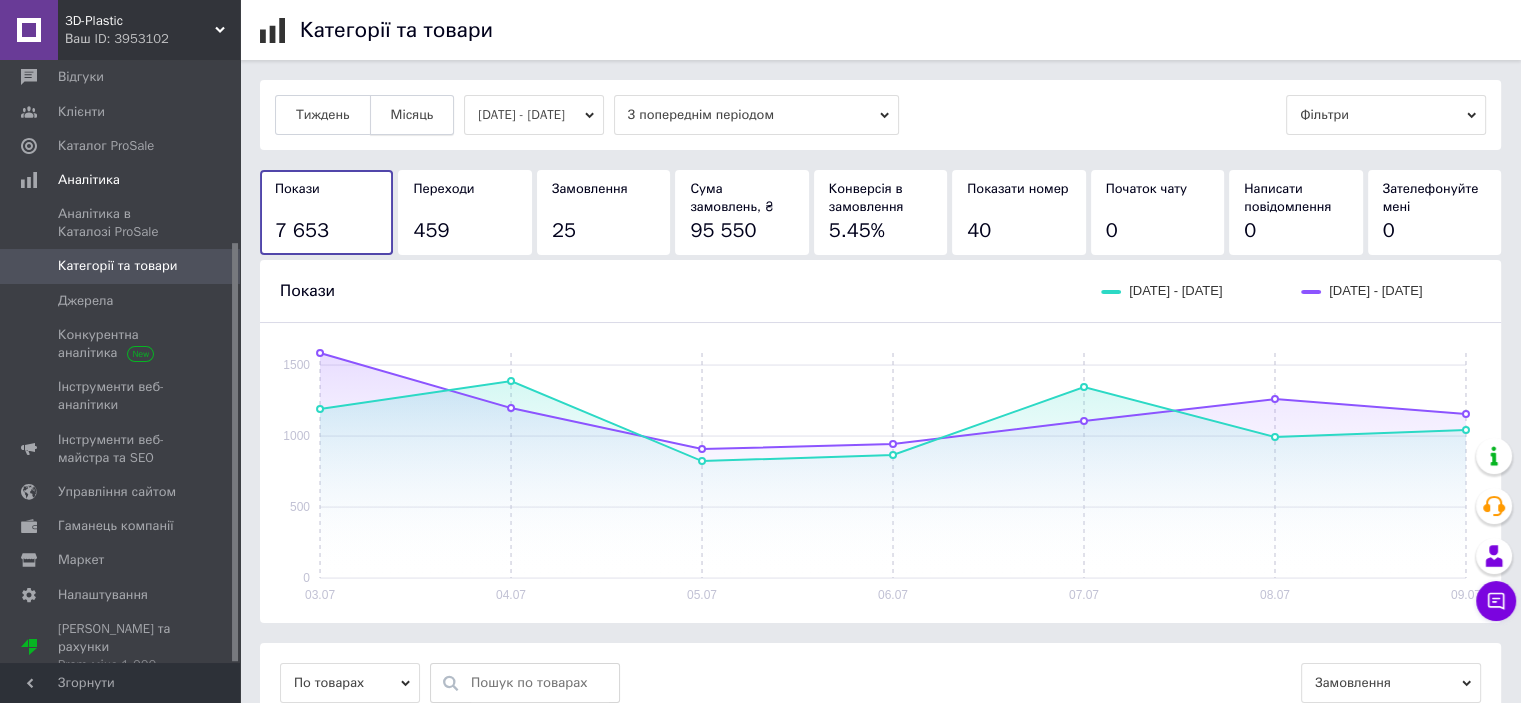 click on "Місяць" at bounding box center (412, 115) 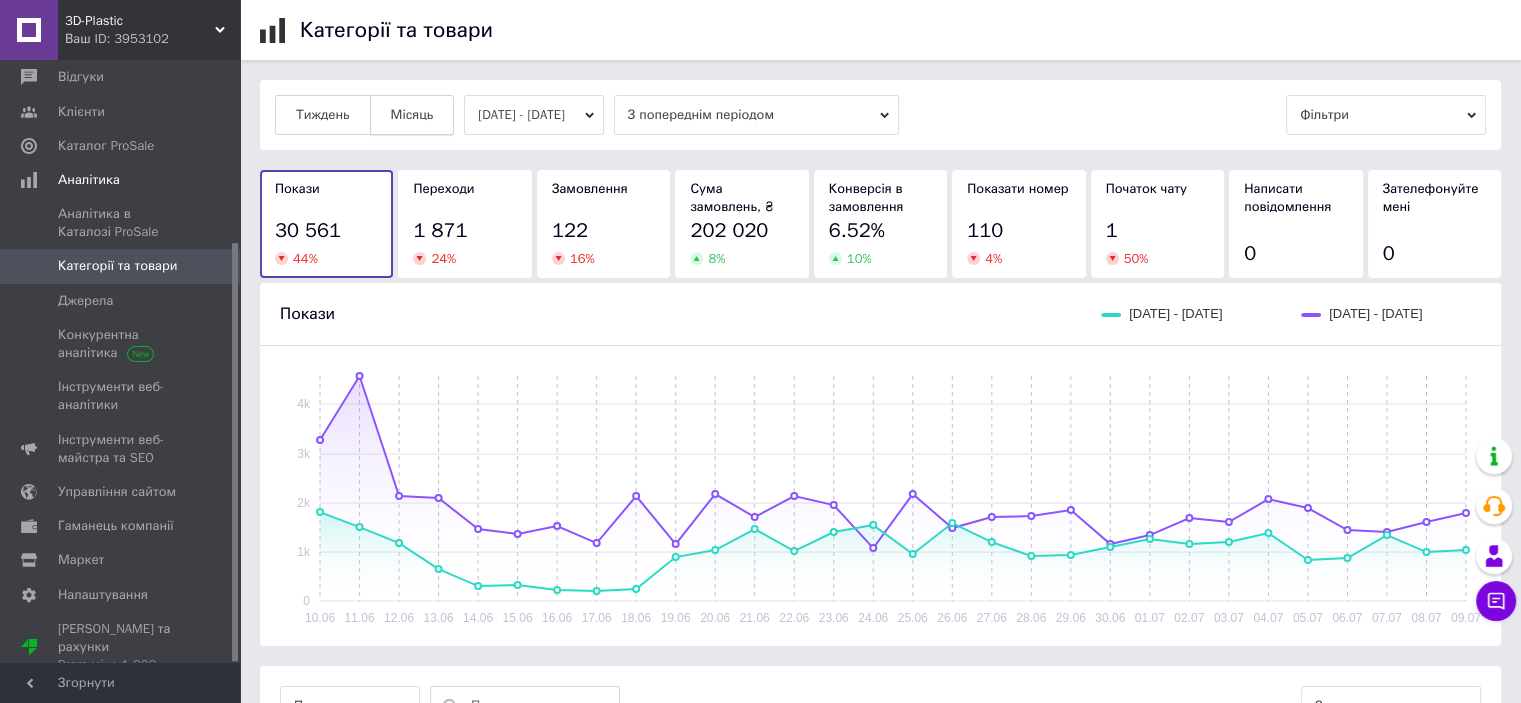 click on "Місяць" at bounding box center (412, 115) 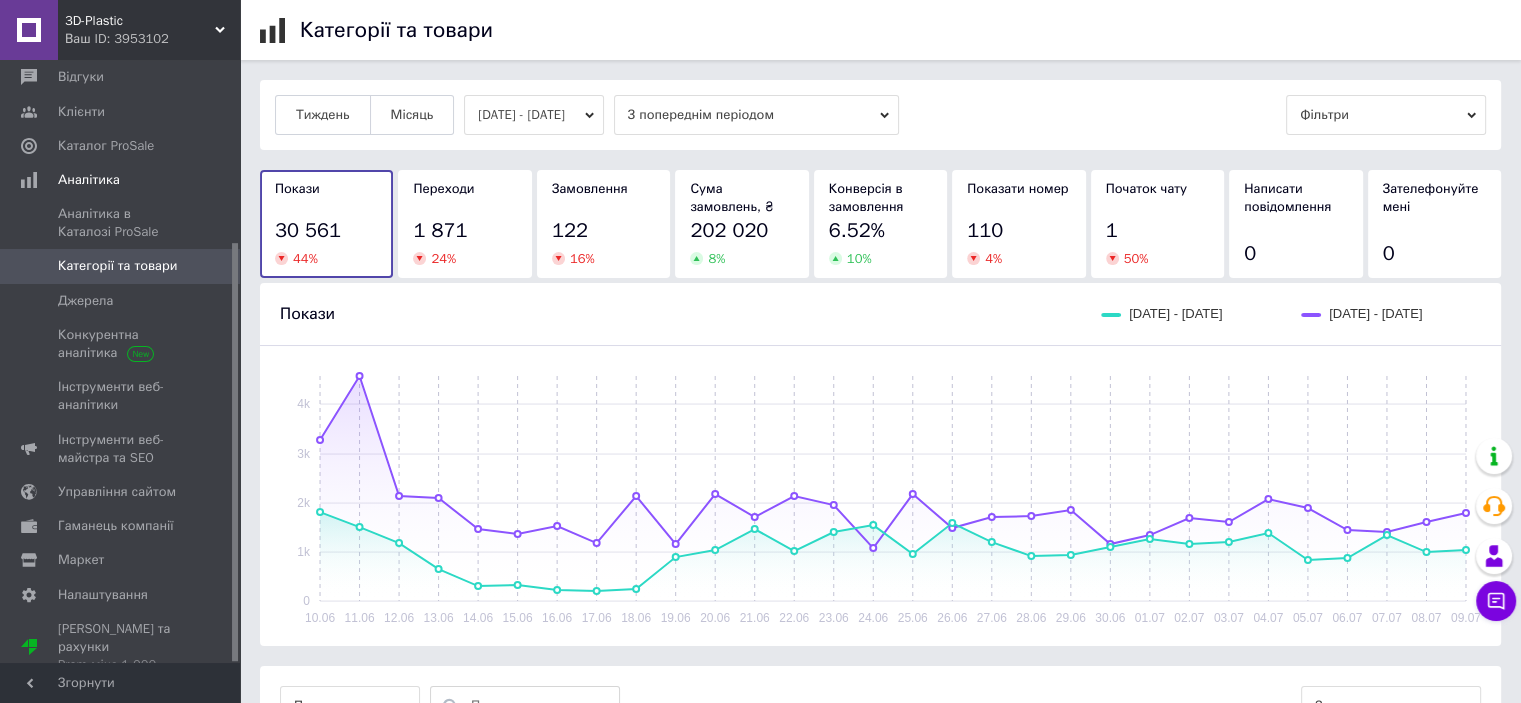 click on "10.06.2025 - 09.07.2025" at bounding box center [534, 115] 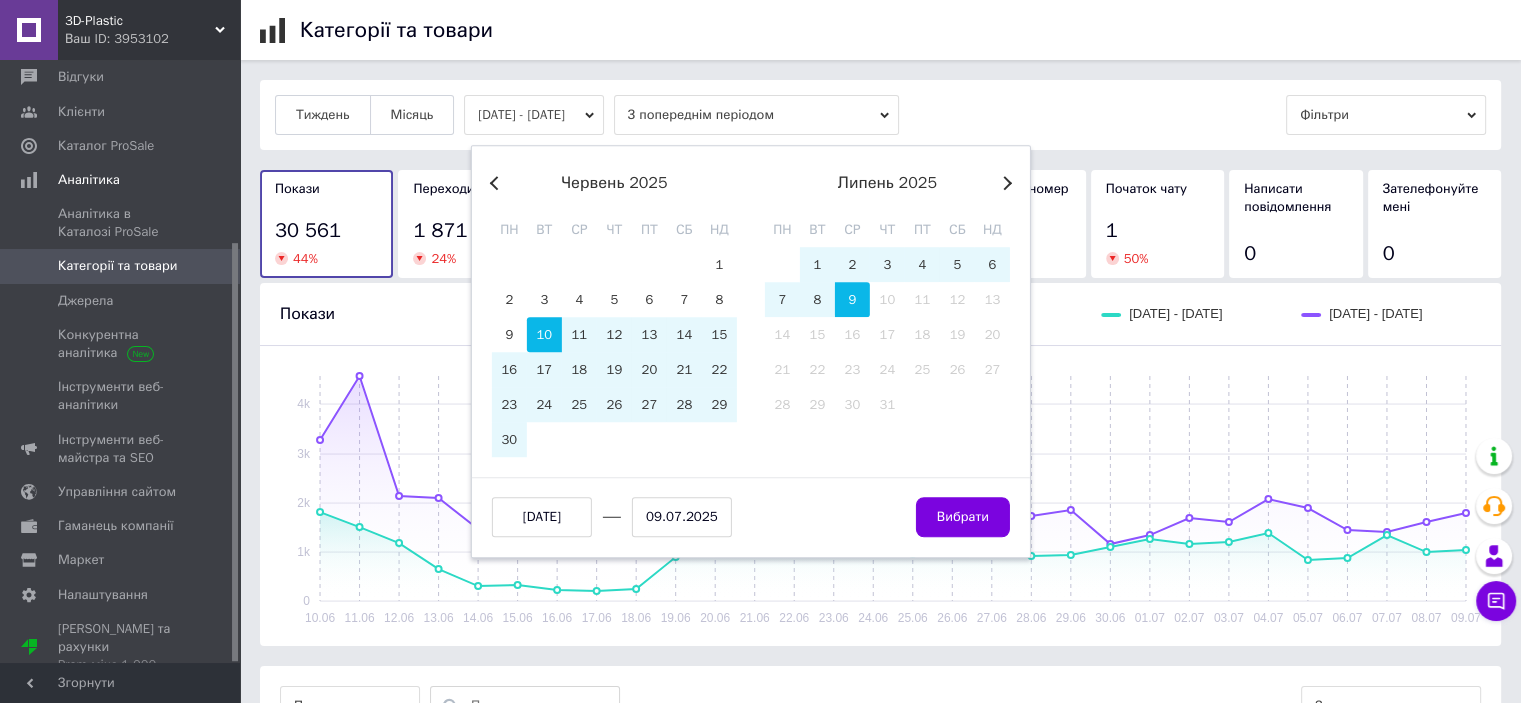 click on "10.06.2025 - 09.07.2025" at bounding box center [534, 115] 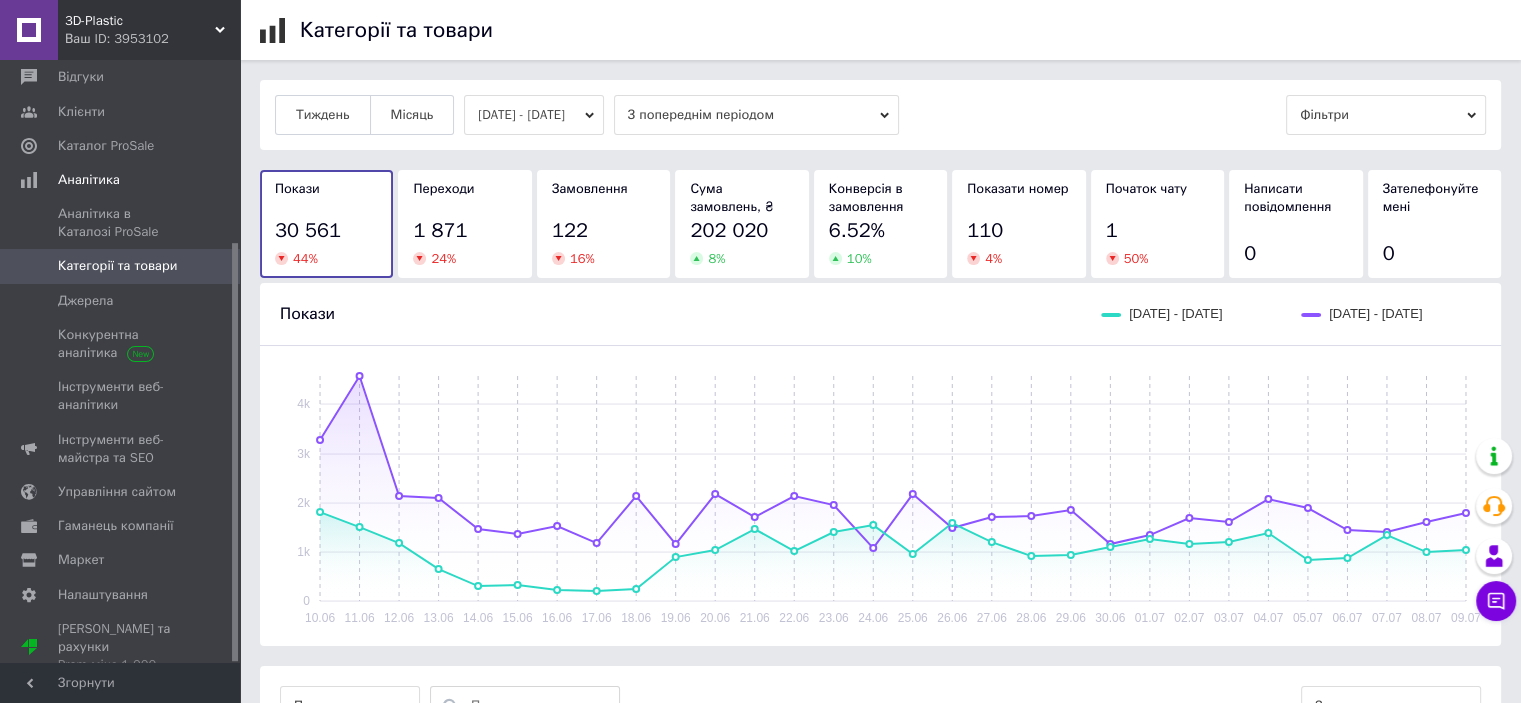 click on "Тиждень Місяць 10.06.2025 - 09.07.2025 З попереднім періодом Фільтри" at bounding box center (880, 115) 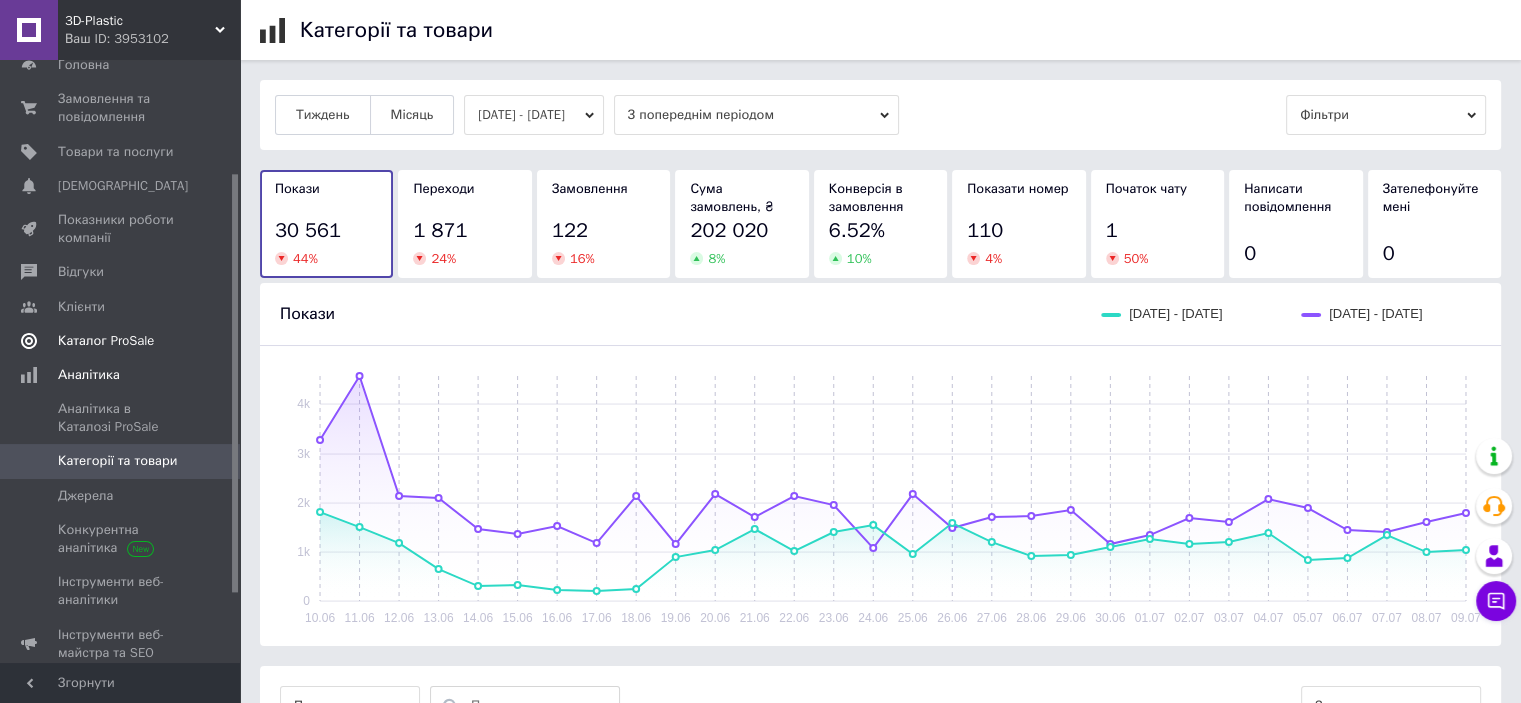 scroll, scrollTop: 0, scrollLeft: 0, axis: both 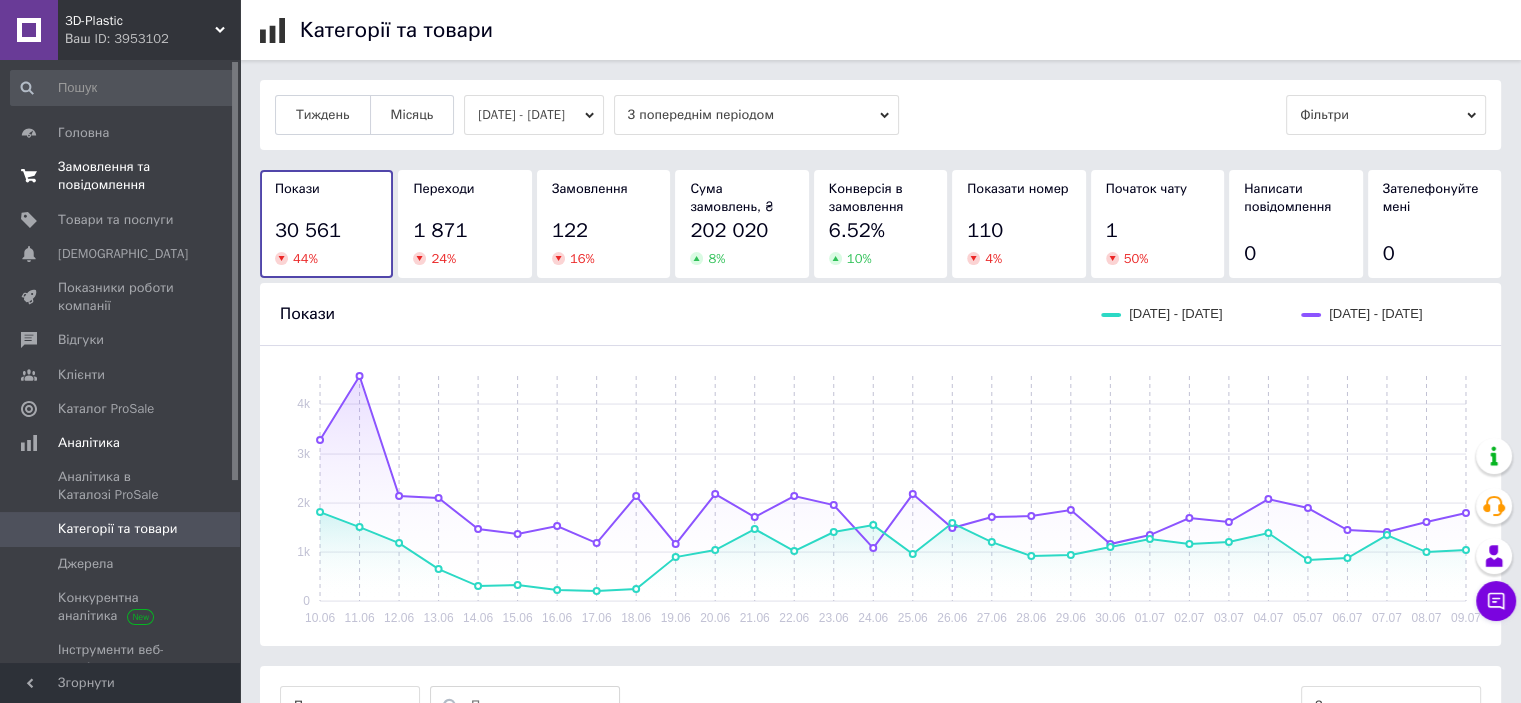 click on "Замовлення та повідомлення" at bounding box center [121, 176] 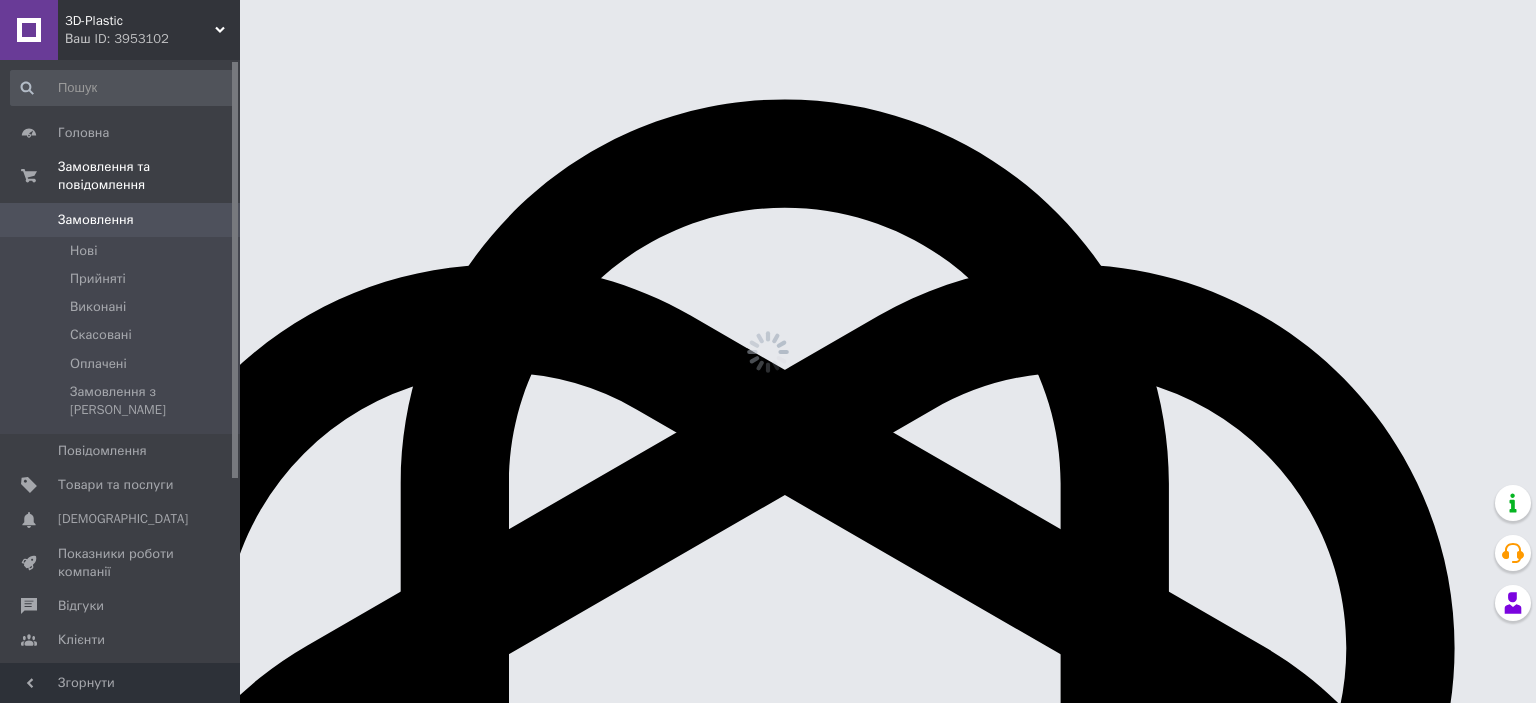 scroll, scrollTop: 0, scrollLeft: 0, axis: both 